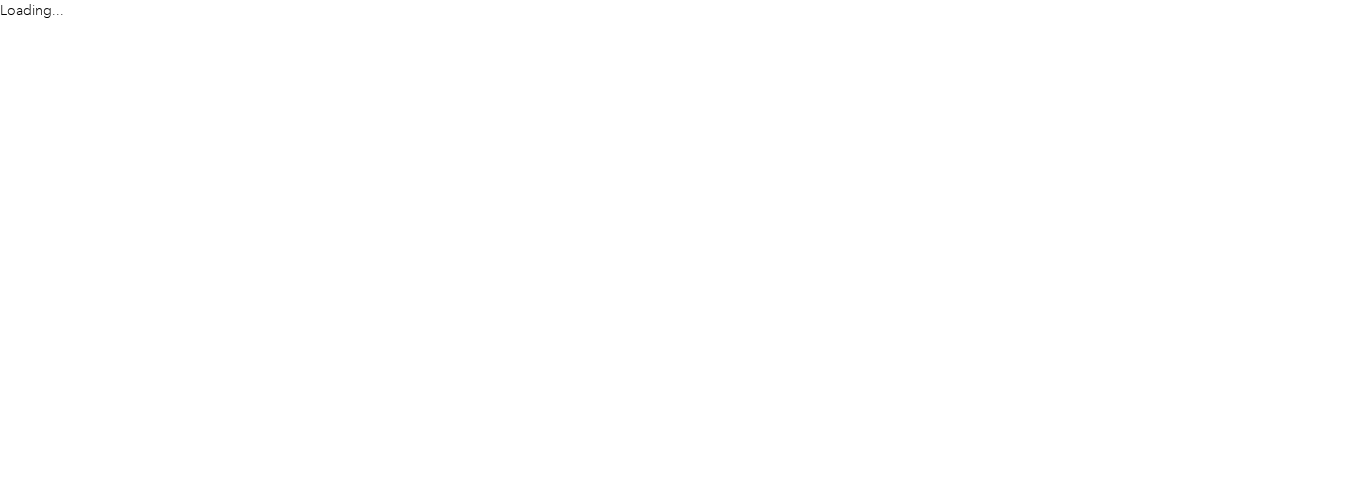 scroll, scrollTop: 0, scrollLeft: 0, axis: both 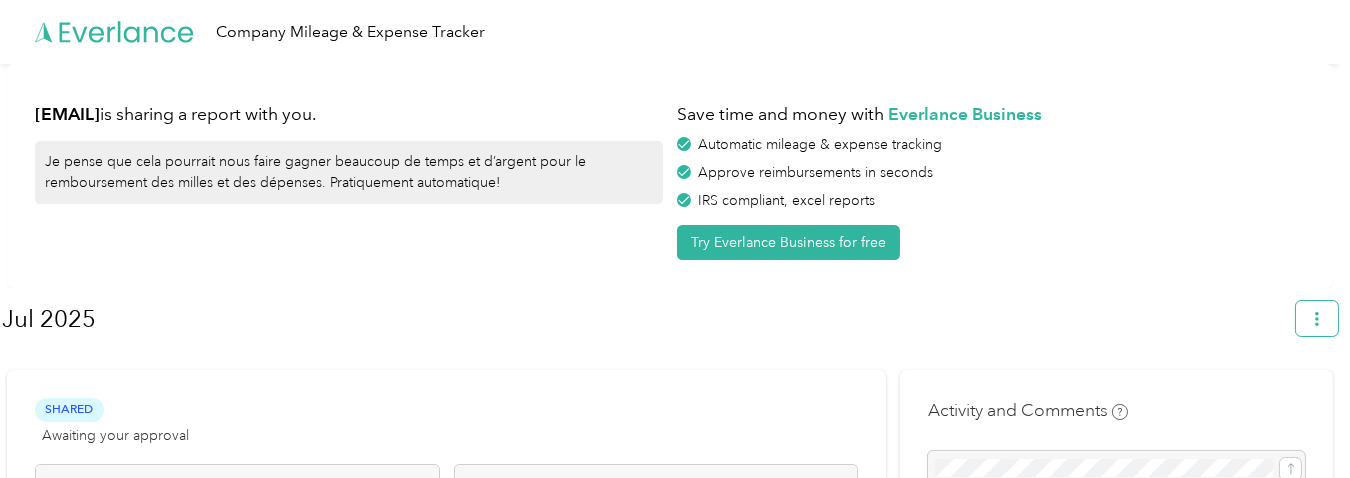 click 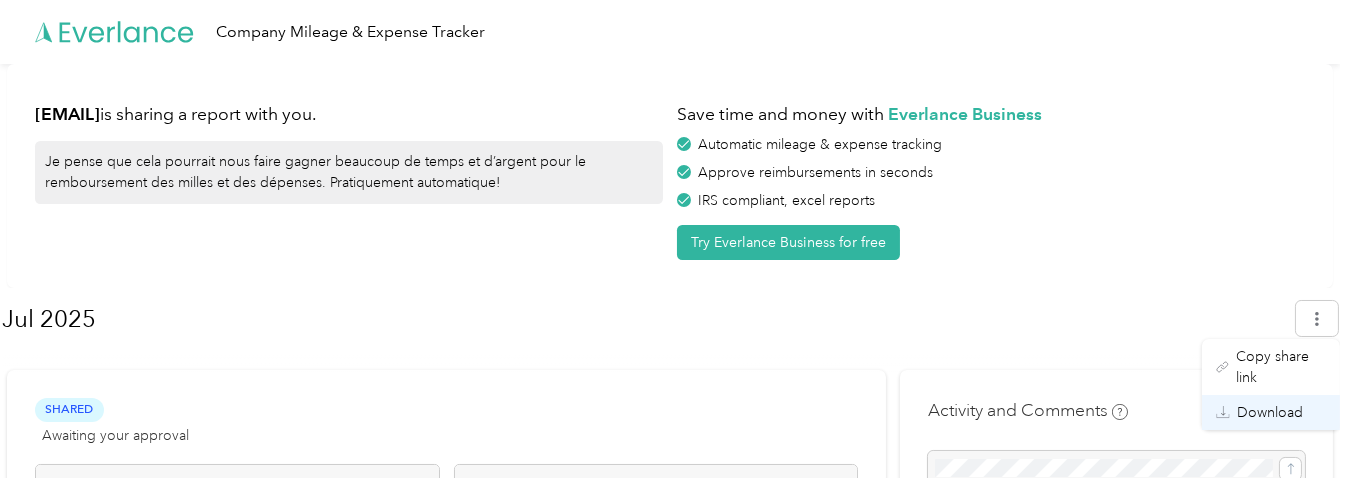 click on "Download" at bounding box center [1270, 412] 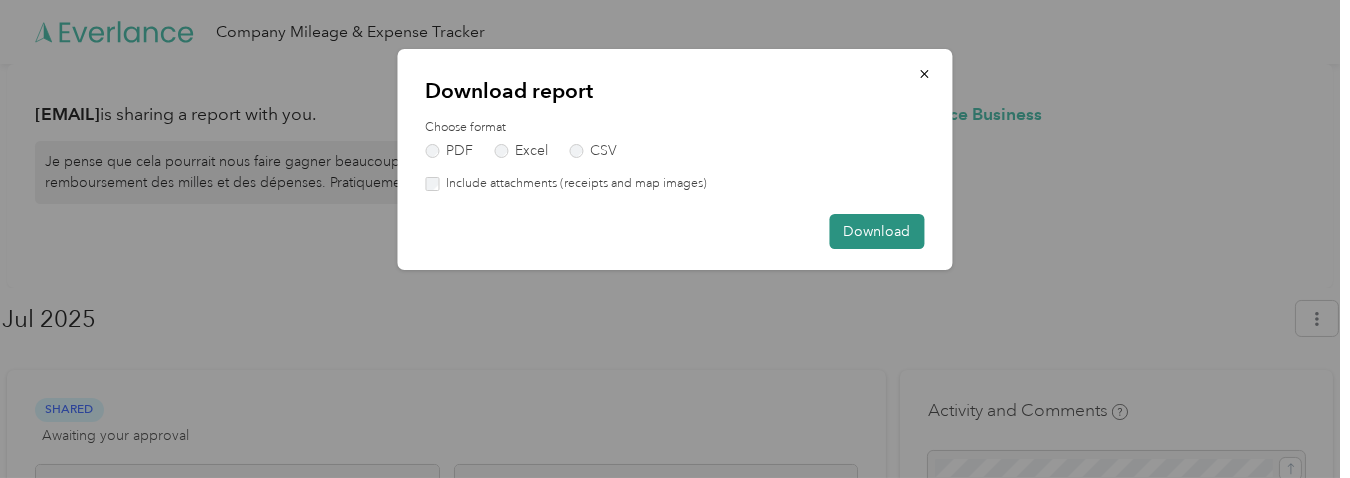 click on "Download" at bounding box center [877, 231] 